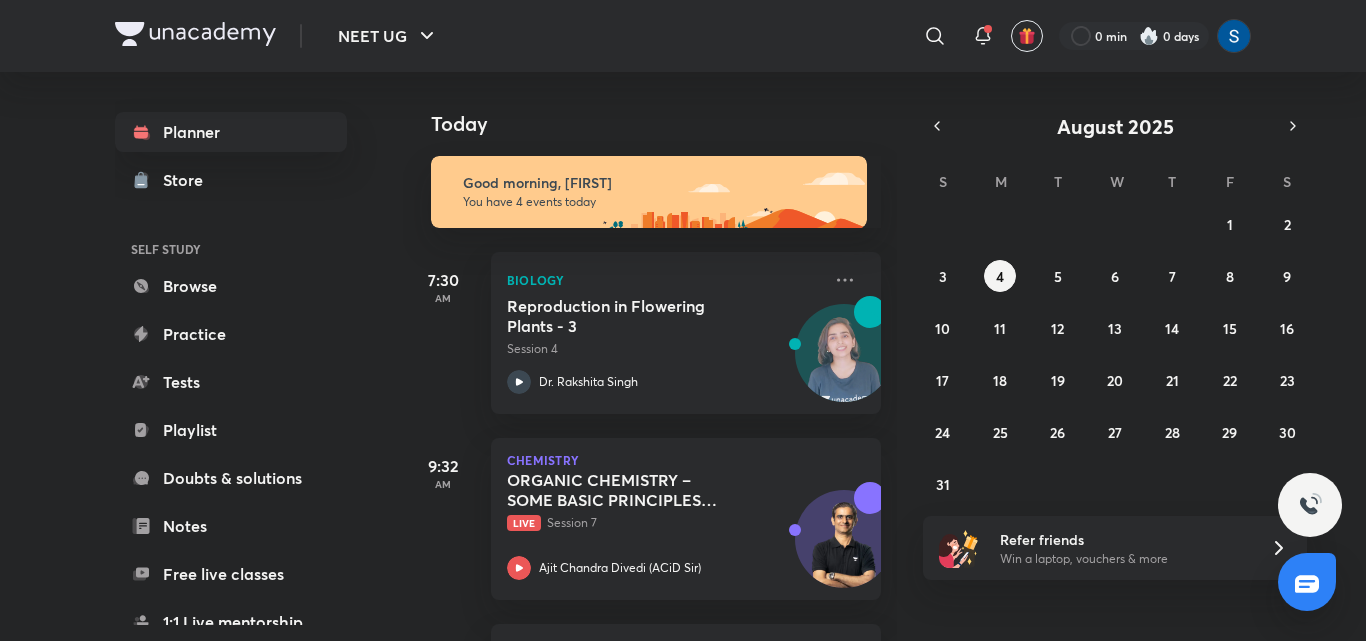 scroll, scrollTop: 0, scrollLeft: 0, axis: both 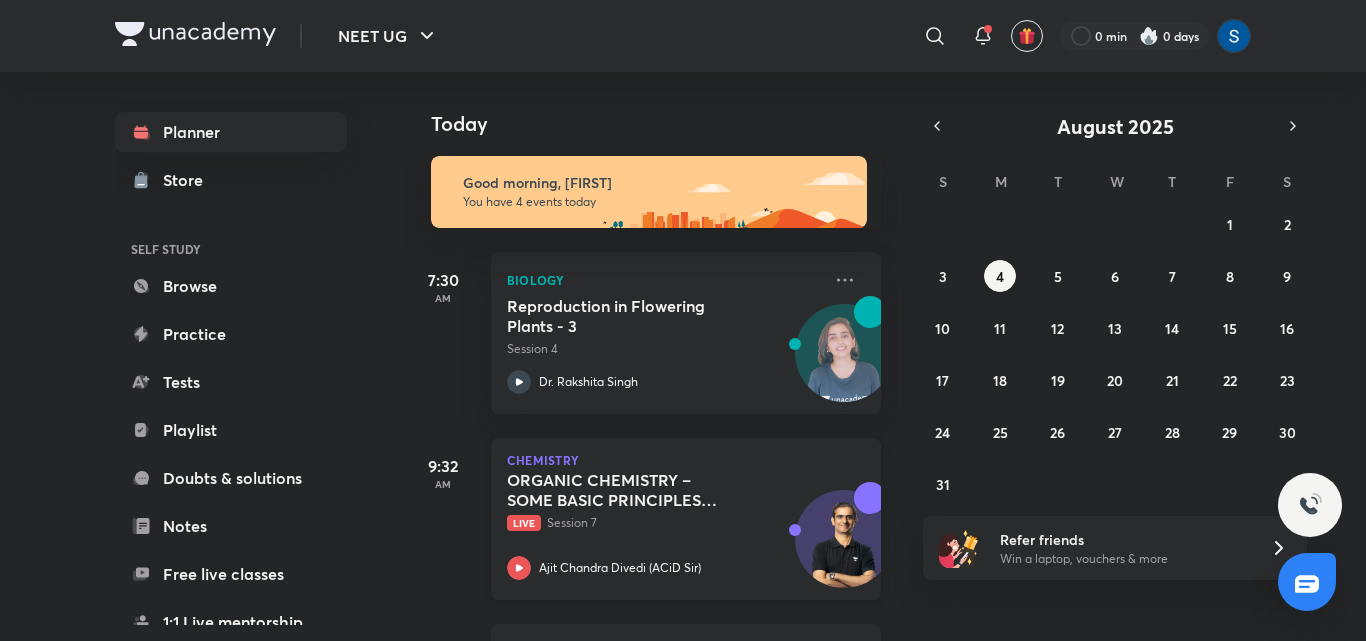 click on "ORGANIC CHEMISTRY – SOME BASIC PRINCIPLES AND TECHNIQUES (IUPAC Nomenclature) - 7 Live Session 7 [FIRST] [LAST] ([INITIAL] [INITIAL] [INITIAL] Sir)" at bounding box center (664, 525) 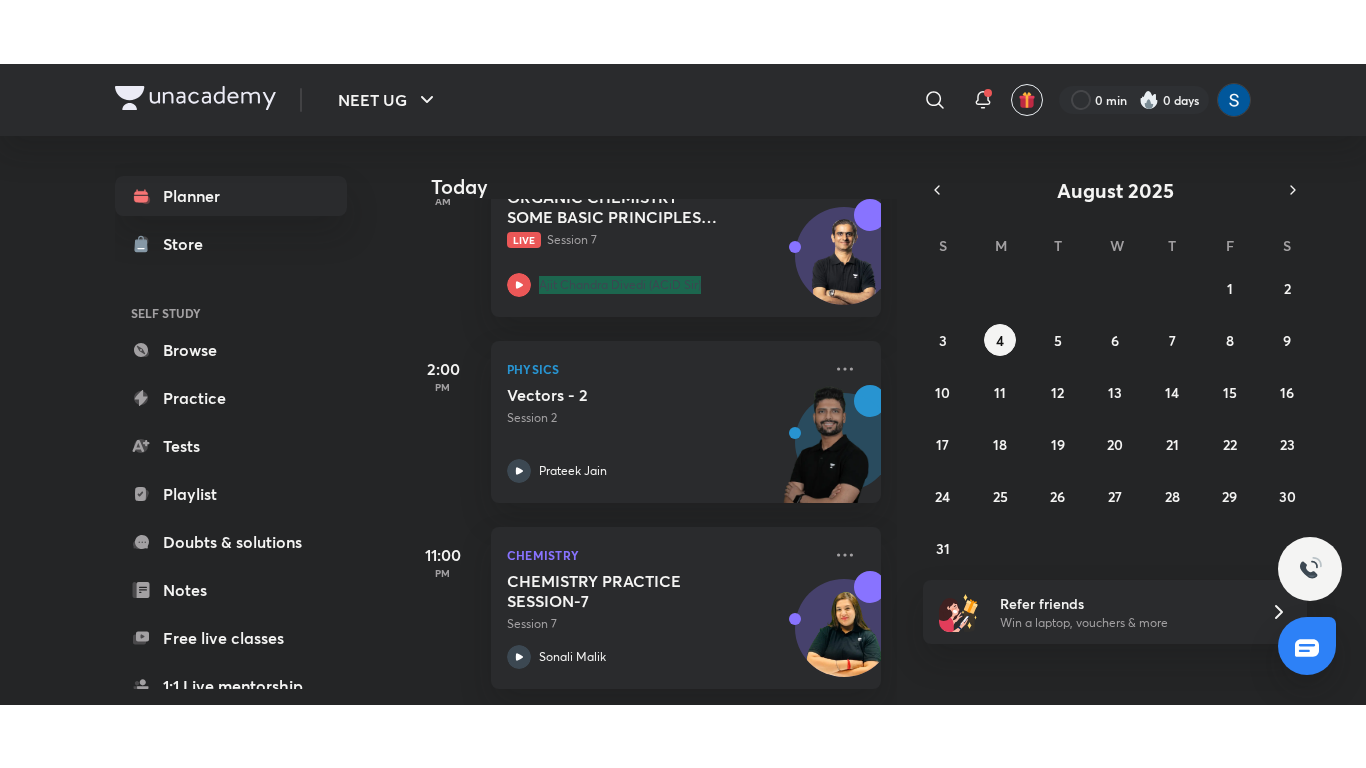 scroll, scrollTop: 362, scrollLeft: 0, axis: vertical 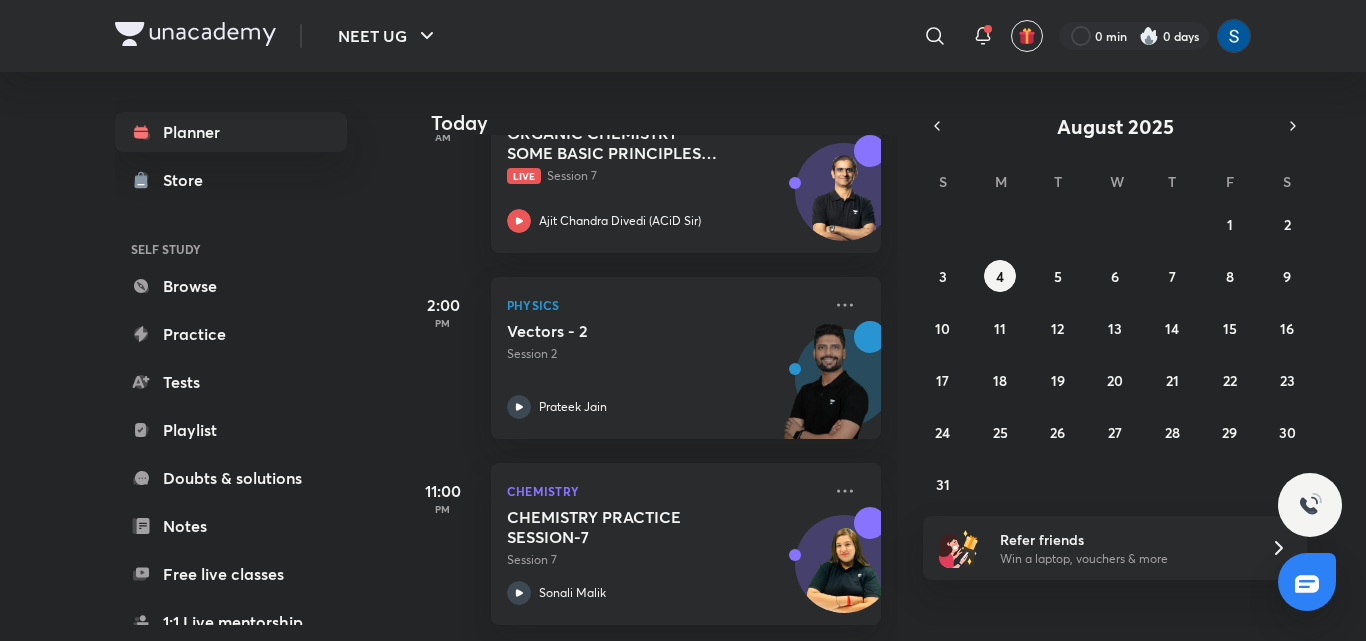 click on "2:00 PM" at bounding box center (443, 358) 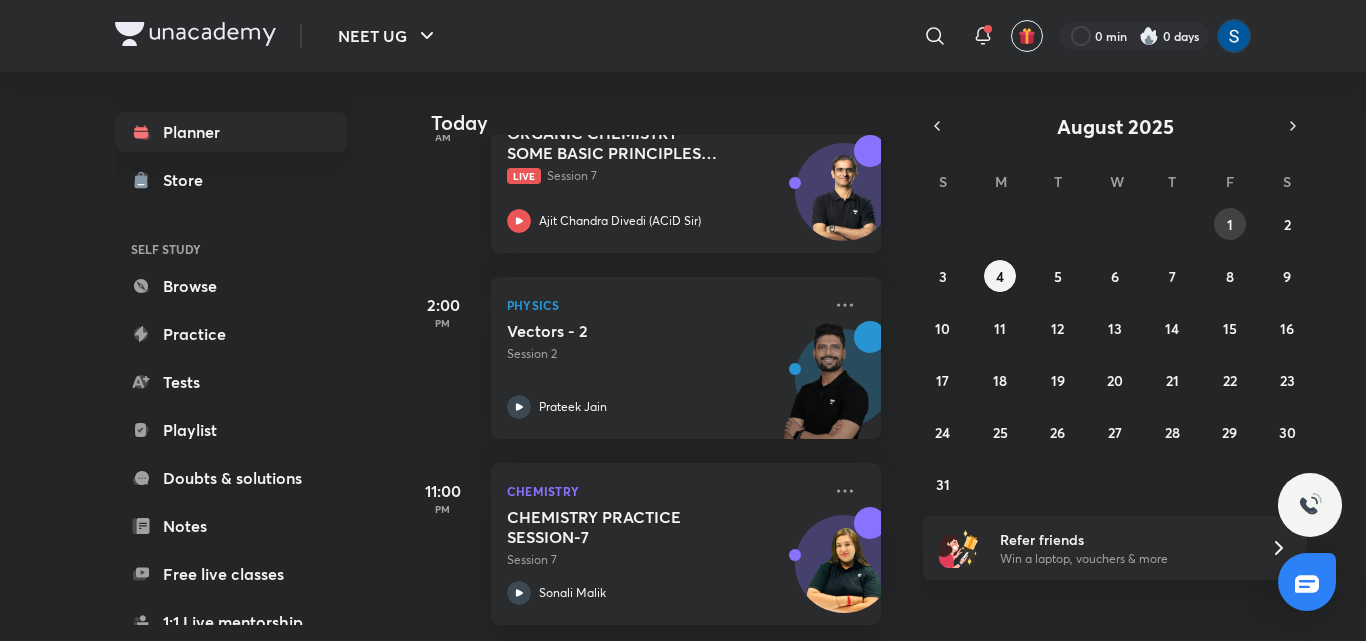 click on "1" at bounding box center [1230, 224] 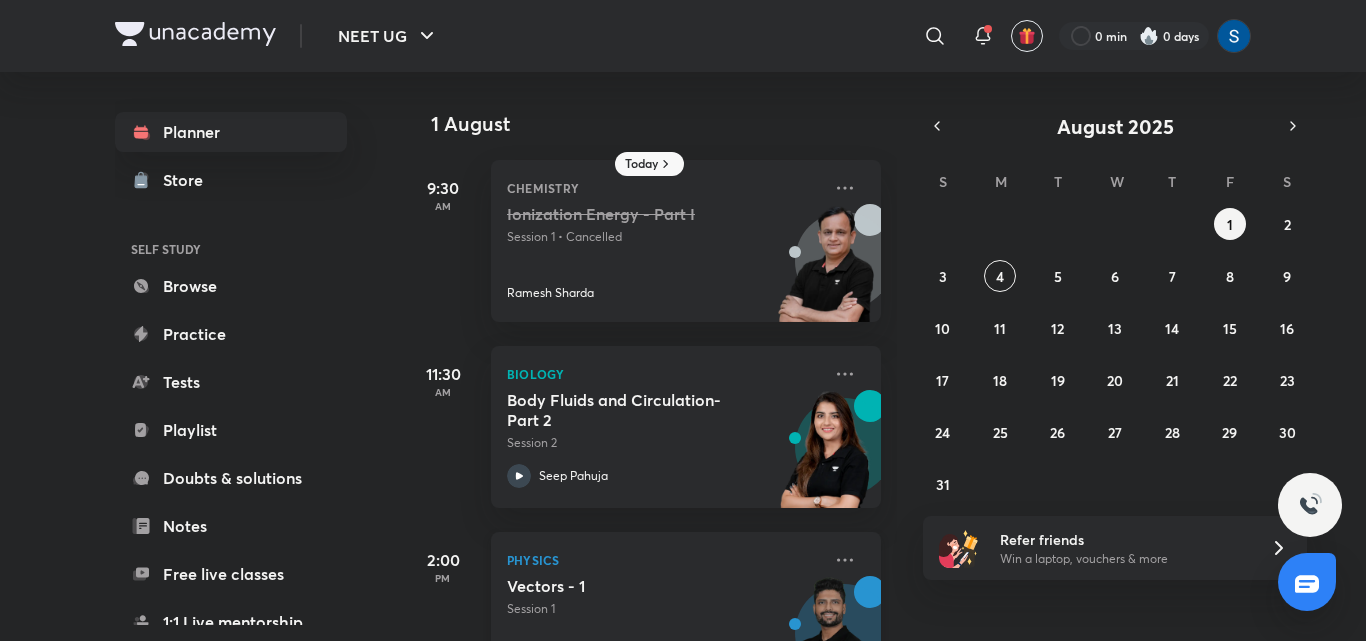 click at bounding box center (826, 645) 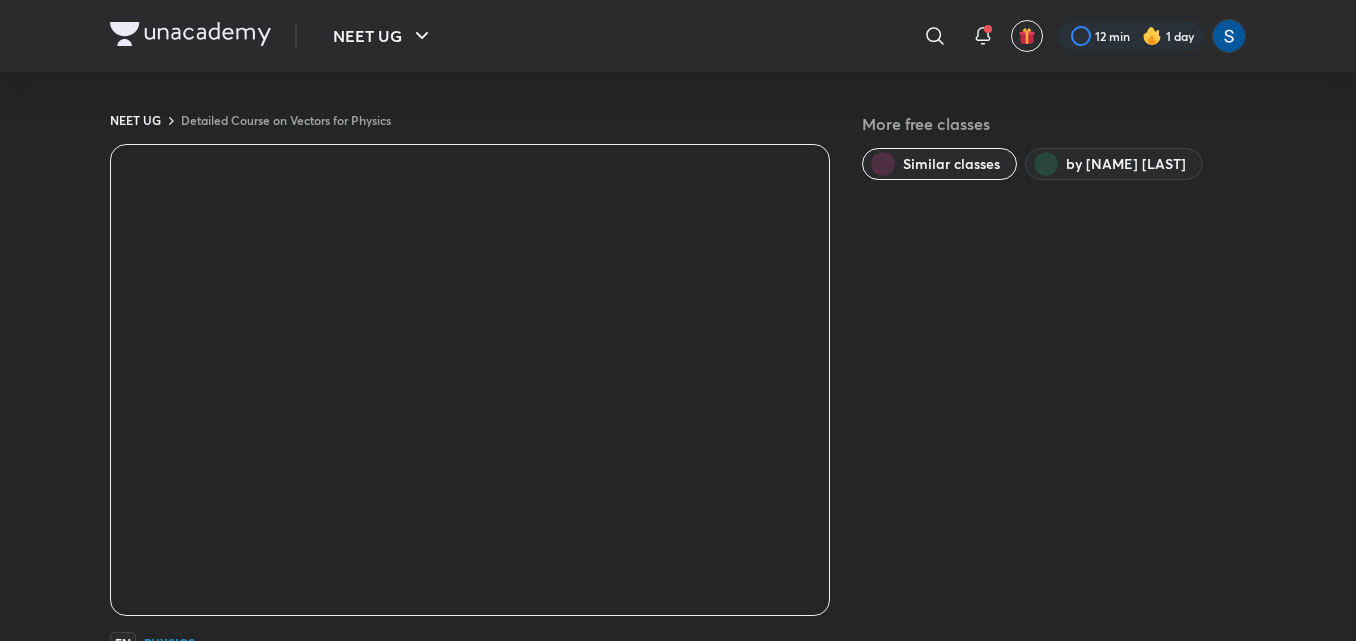 scroll, scrollTop: 0, scrollLeft: 0, axis: both 